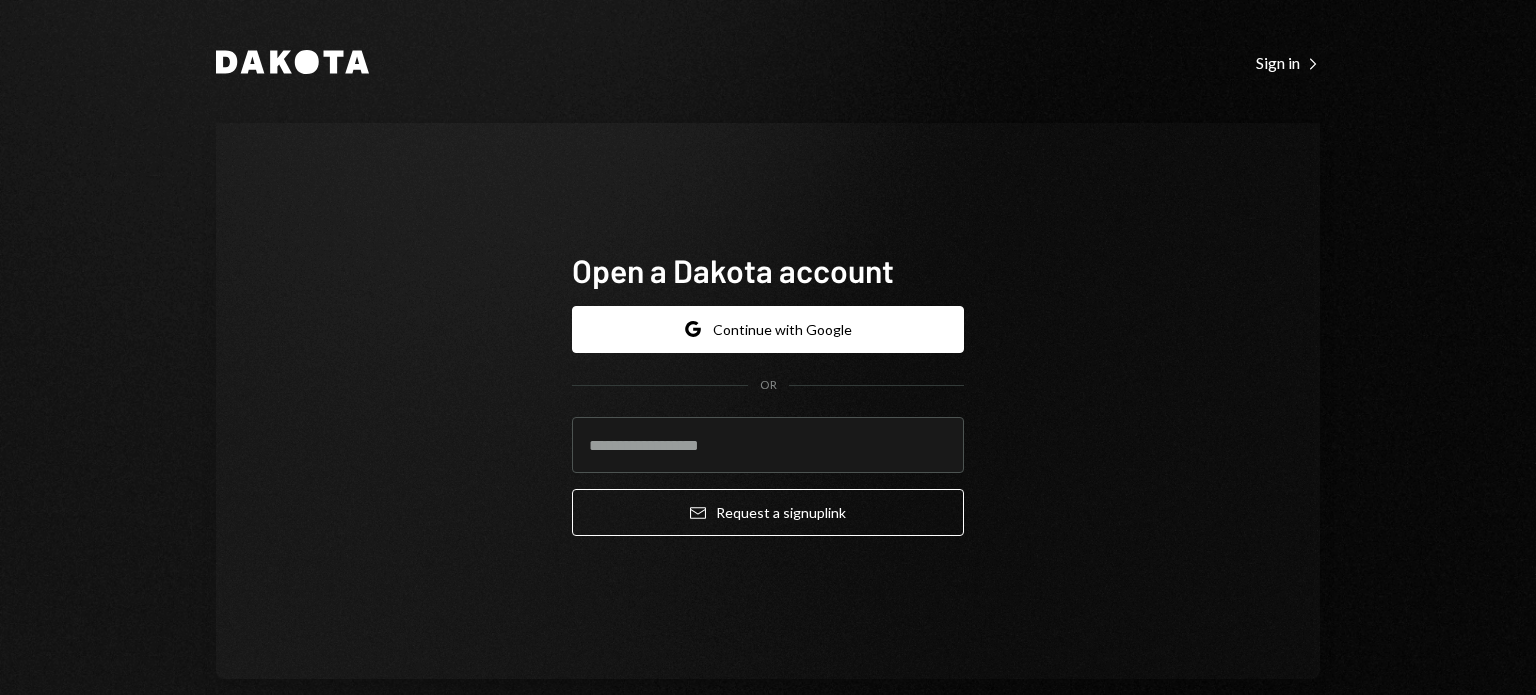 scroll, scrollTop: 0, scrollLeft: 0, axis: both 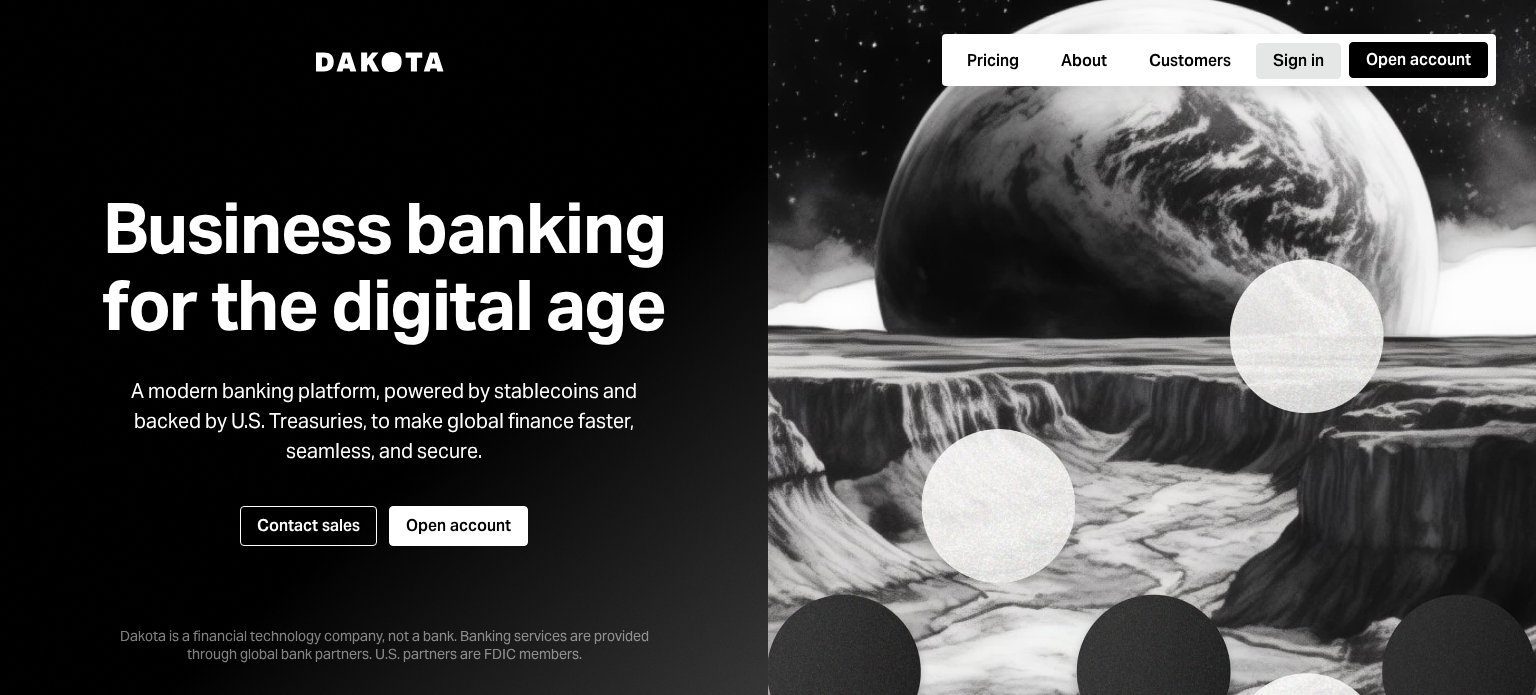 click on "Sign in" at bounding box center [1298, 61] 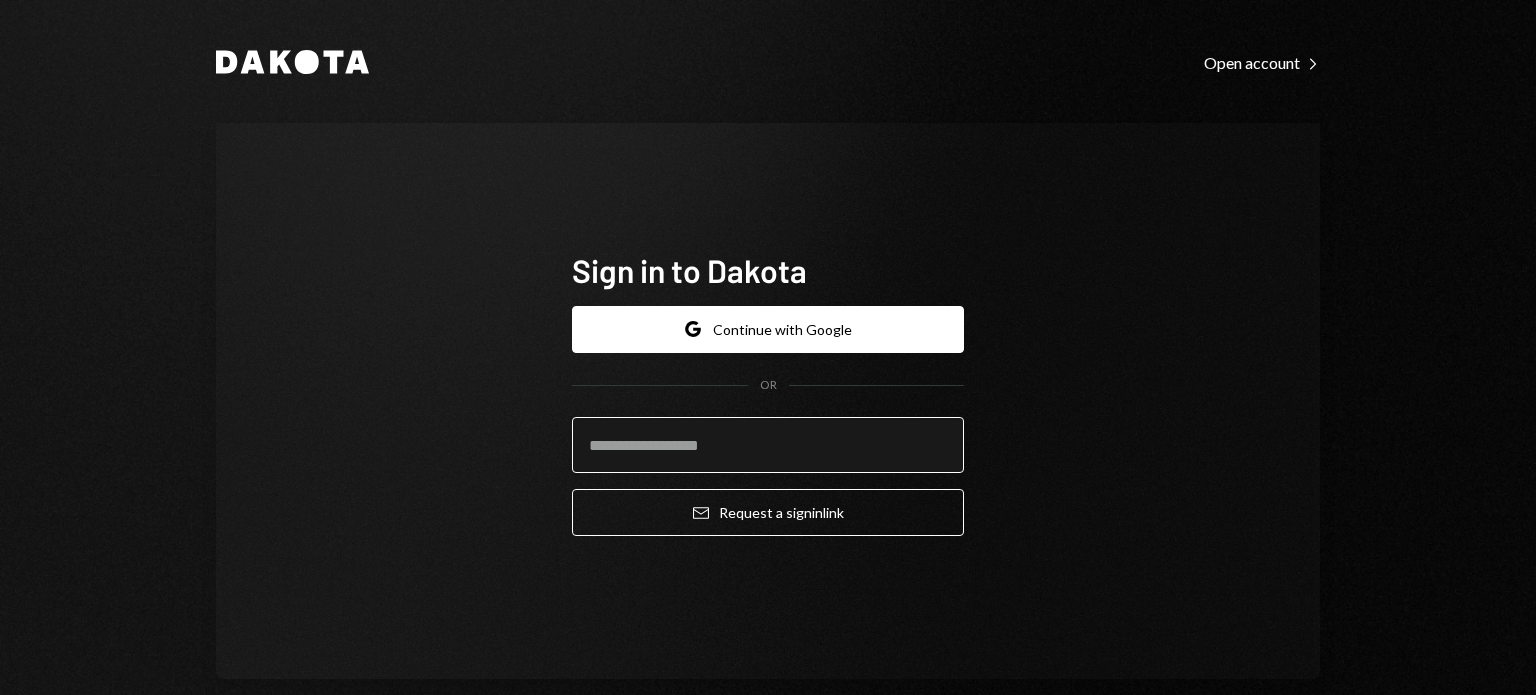 click at bounding box center (768, 445) 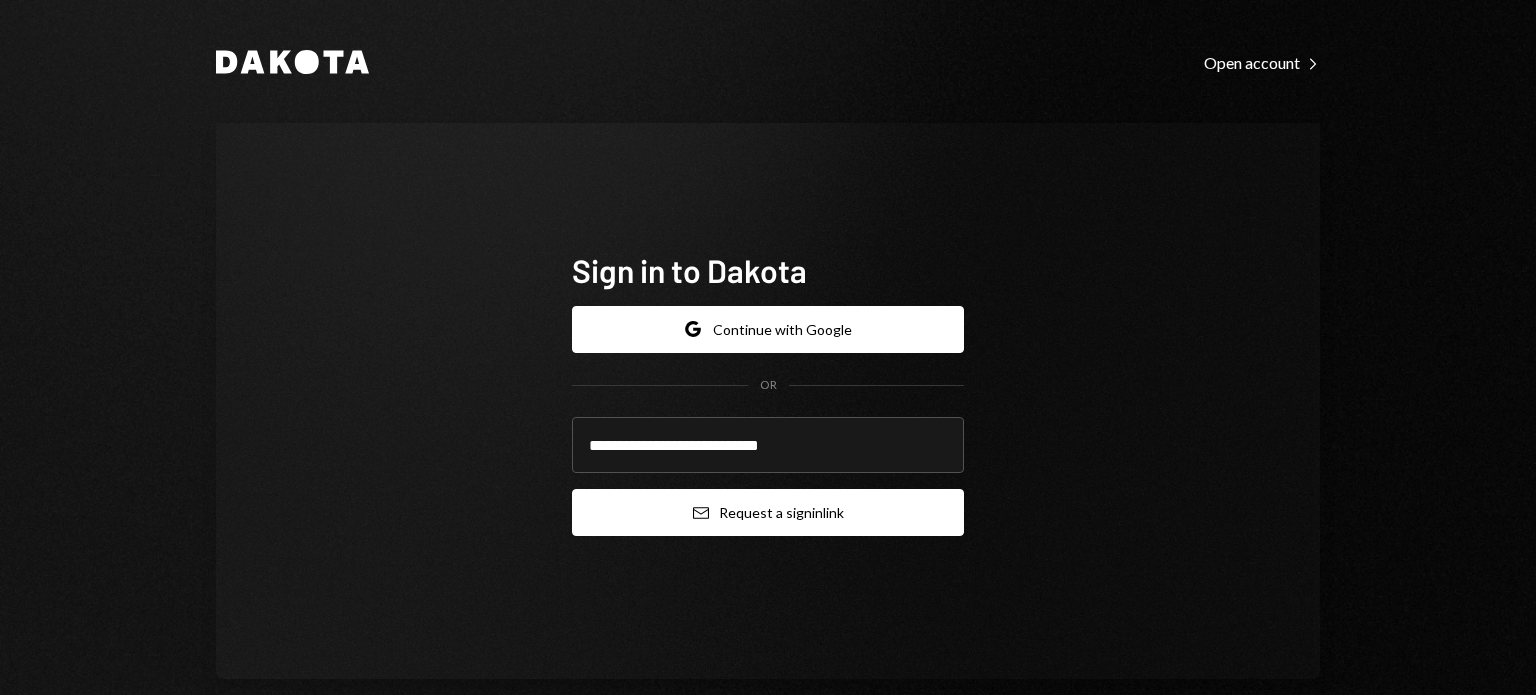 click on "Email Request a sign  in  link" at bounding box center (768, 512) 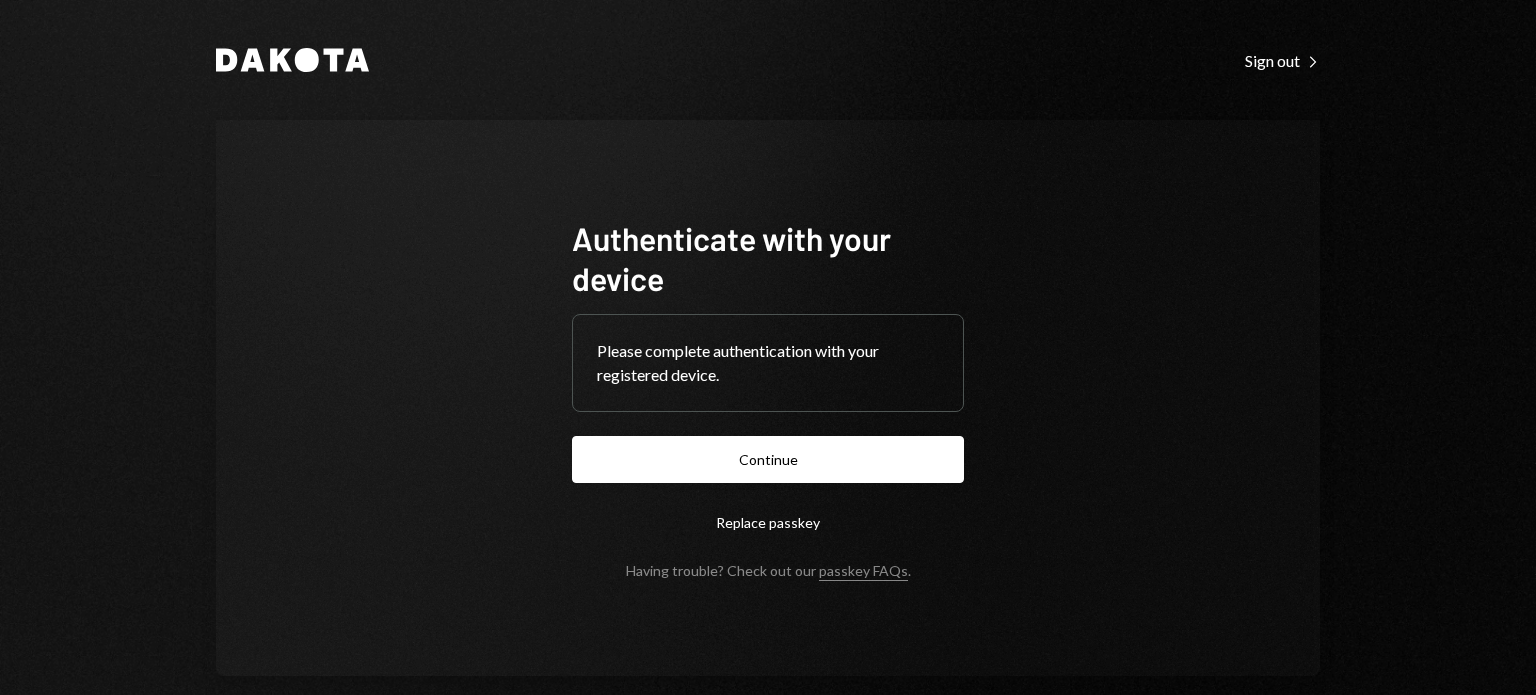 scroll, scrollTop: 0, scrollLeft: 0, axis: both 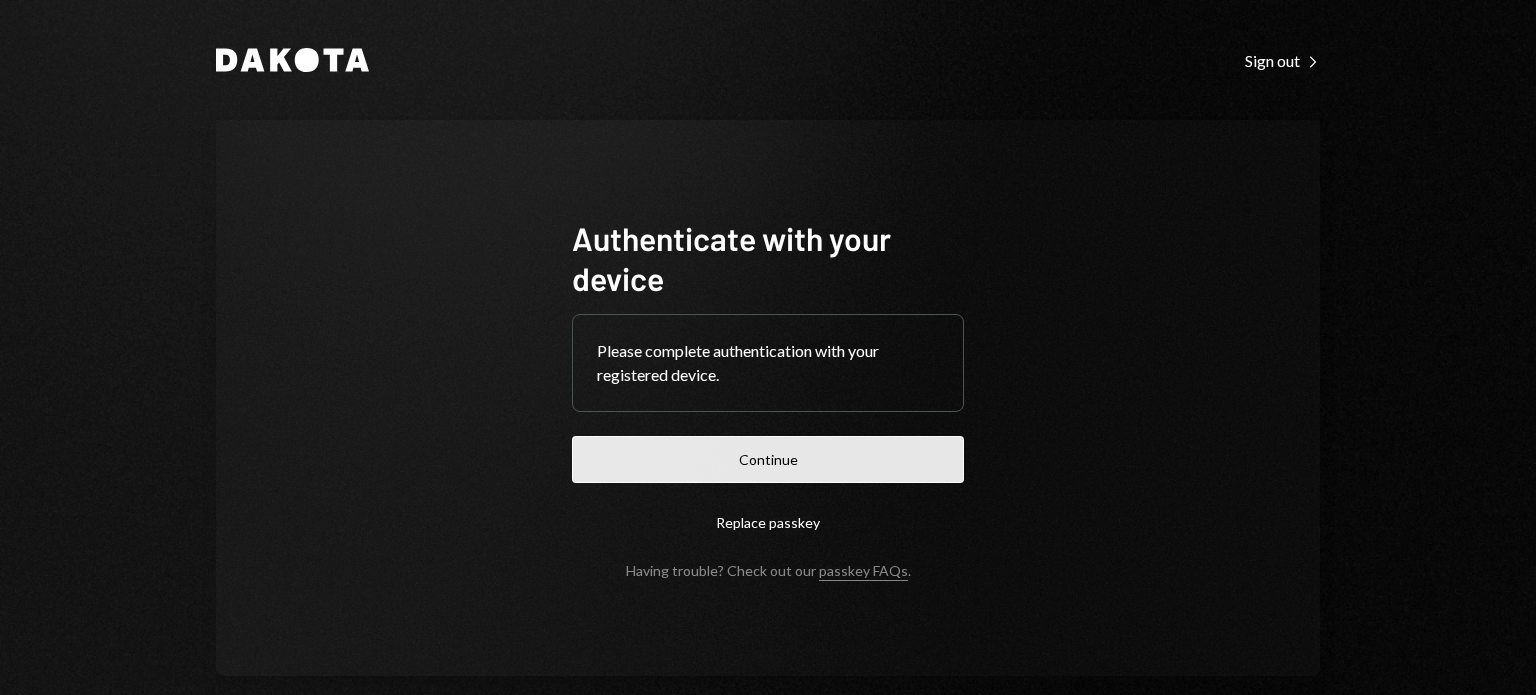 click on "Continue" at bounding box center (768, 459) 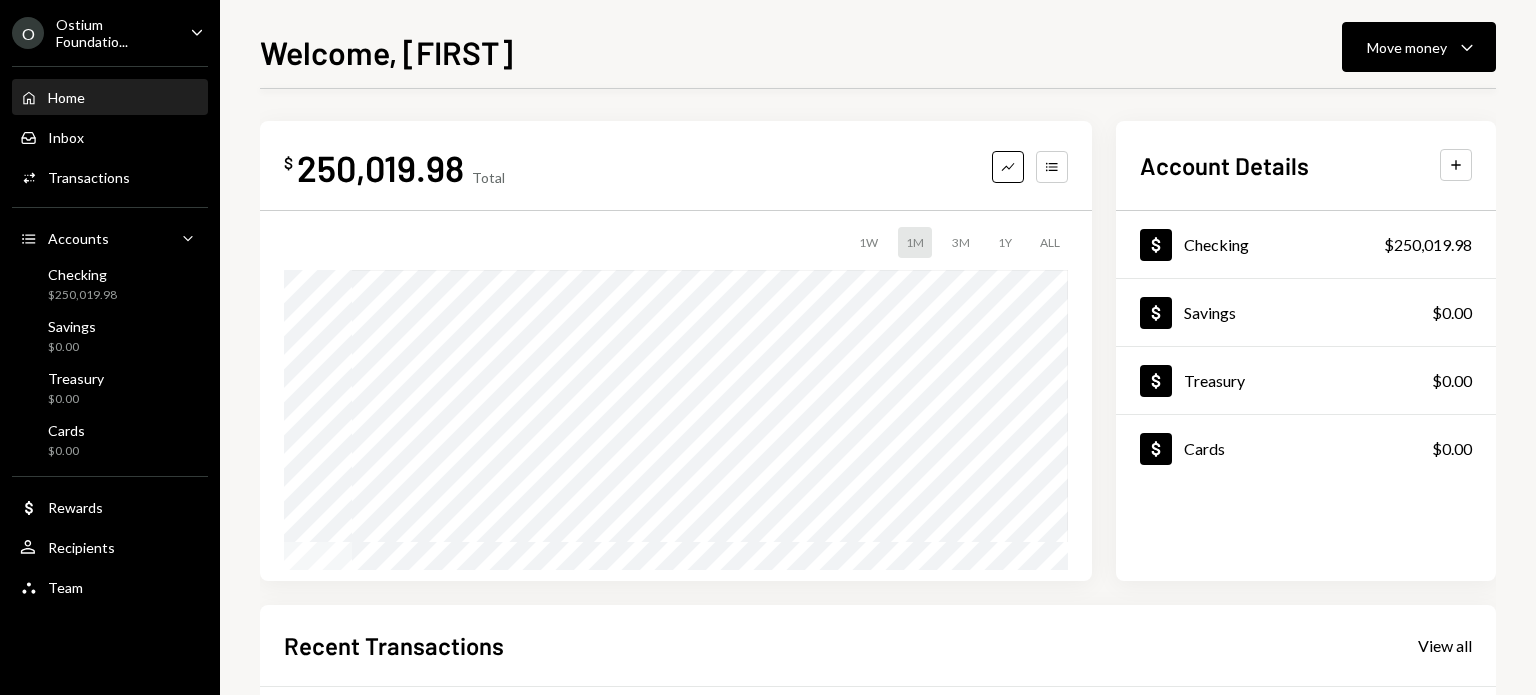 scroll, scrollTop: 415, scrollLeft: 0, axis: vertical 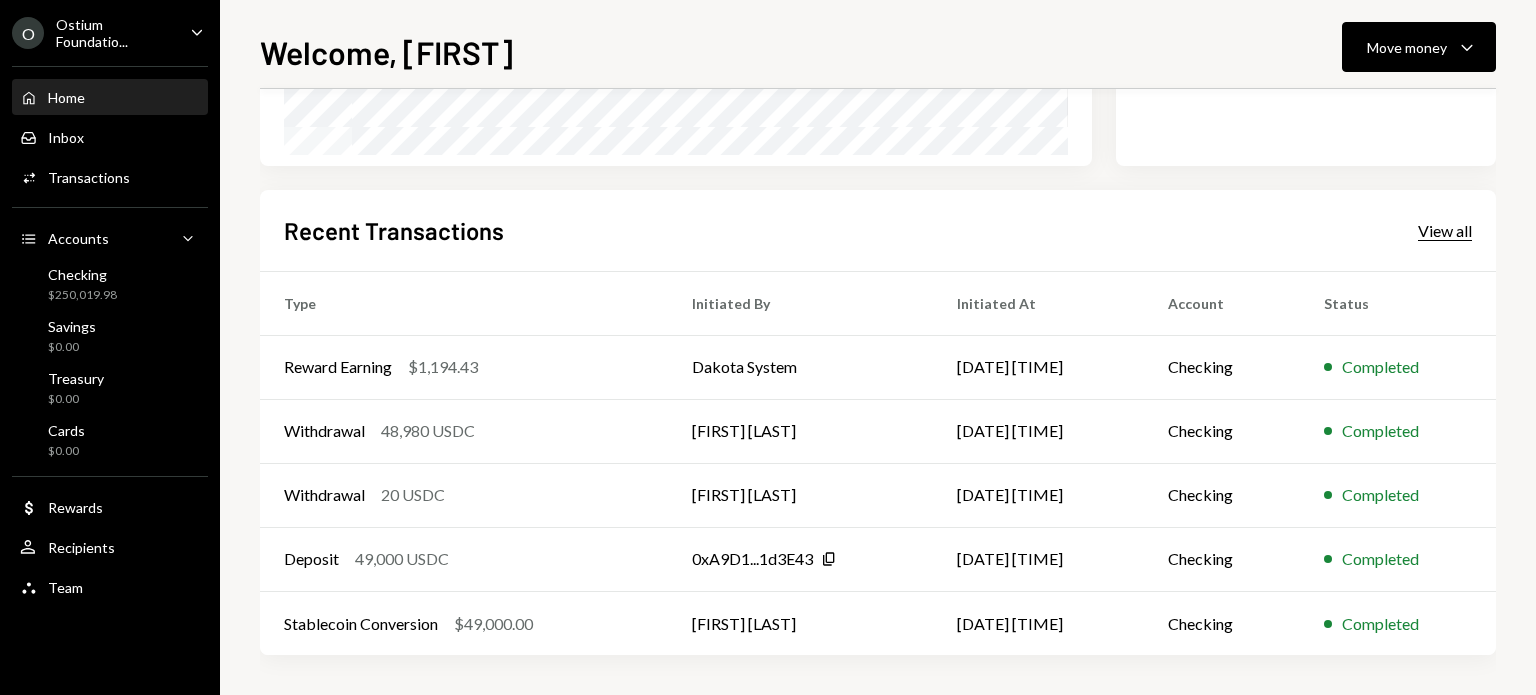 click on "View all" at bounding box center (1445, 231) 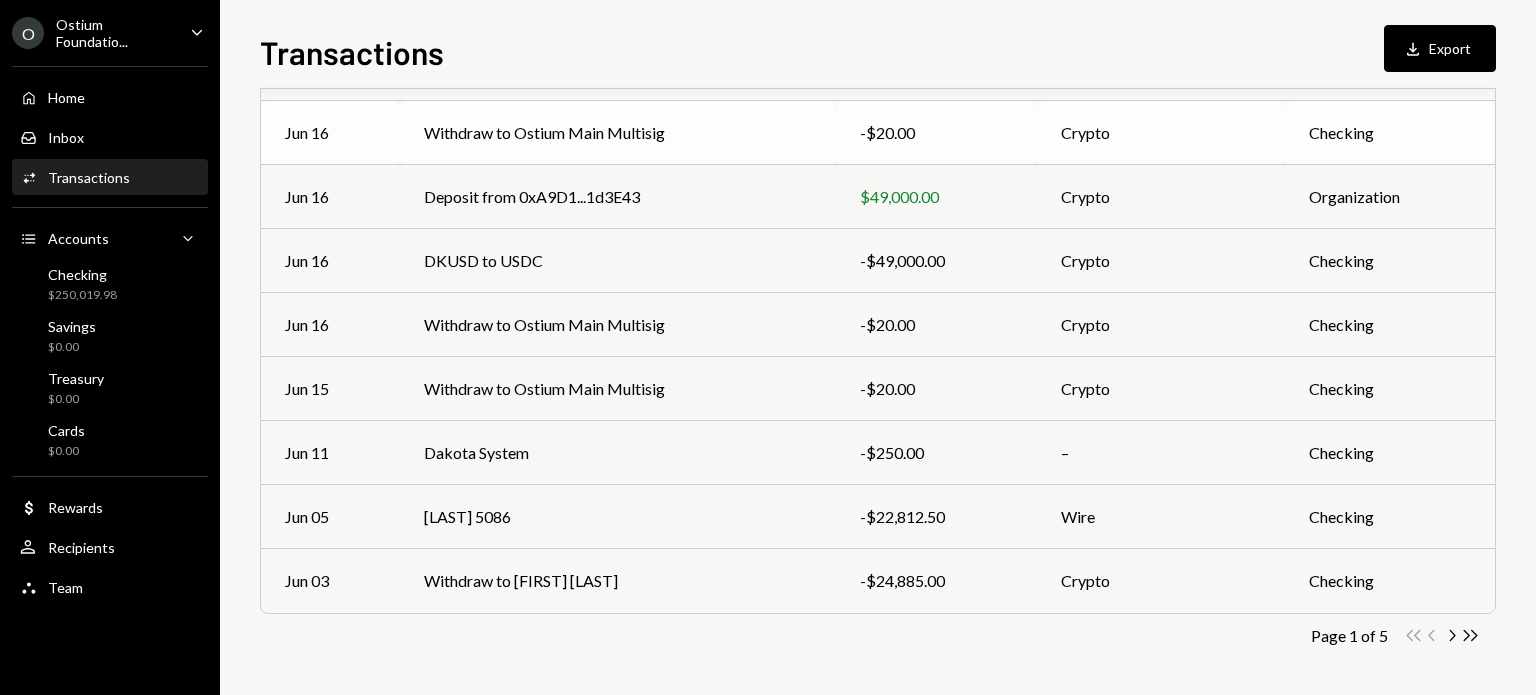 scroll, scrollTop: 348, scrollLeft: 0, axis: vertical 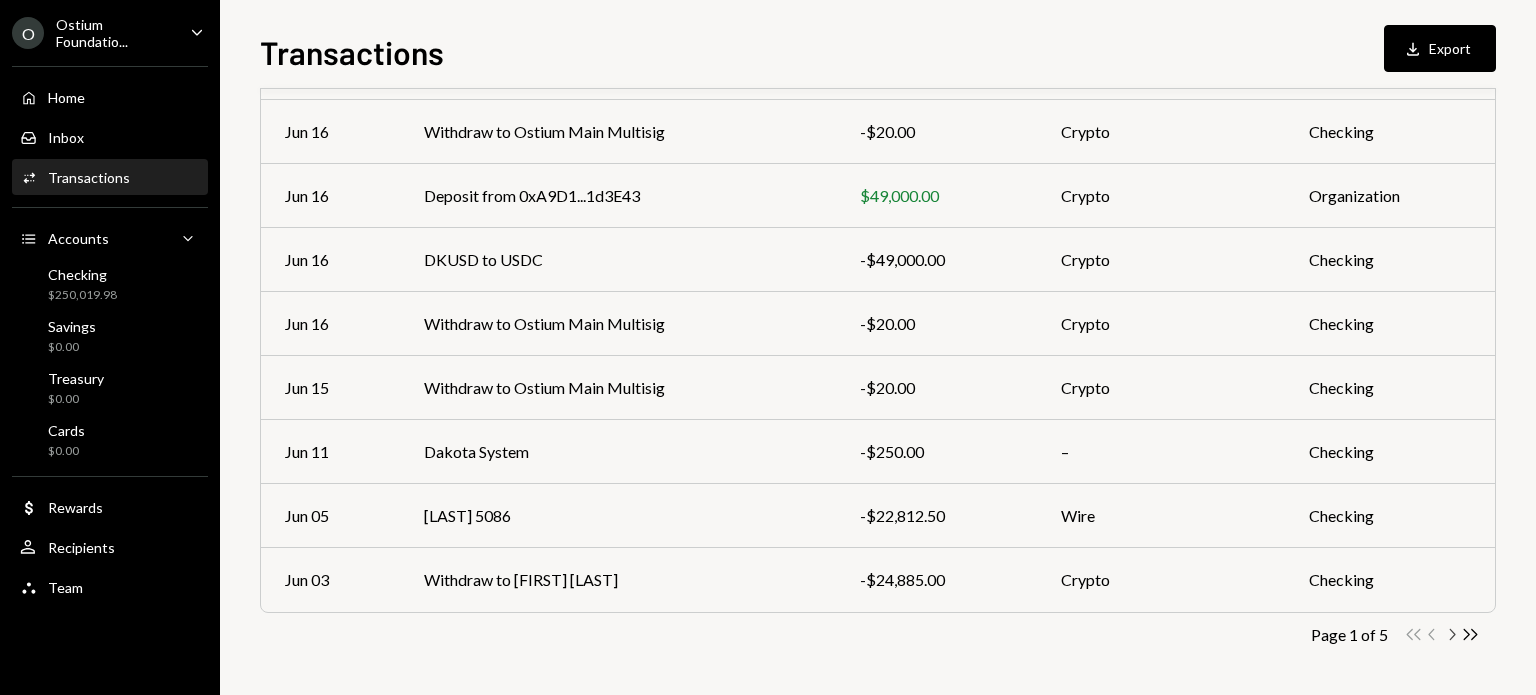 click on "Chevron Right" at bounding box center (1413, 634) 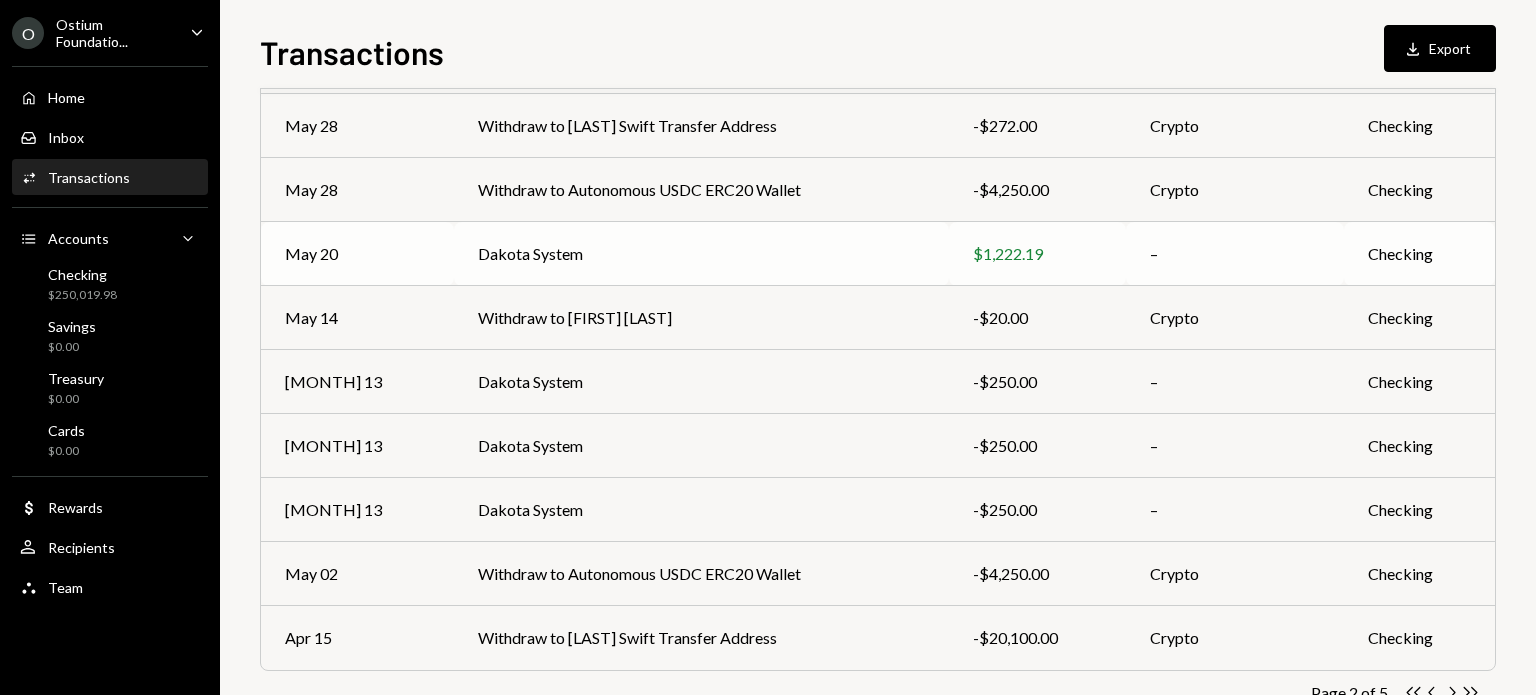 scroll, scrollTop: 288, scrollLeft: 0, axis: vertical 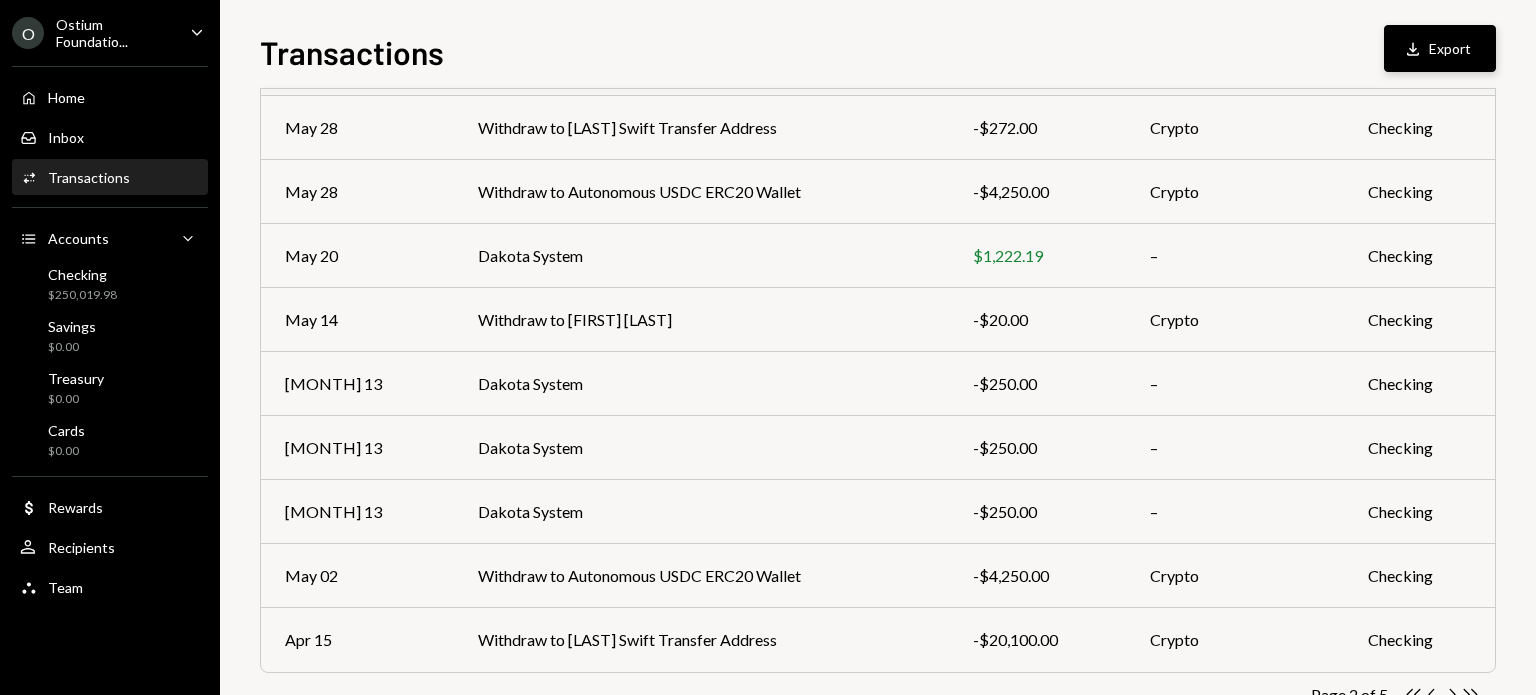 click on "Download Export" at bounding box center [1440, 48] 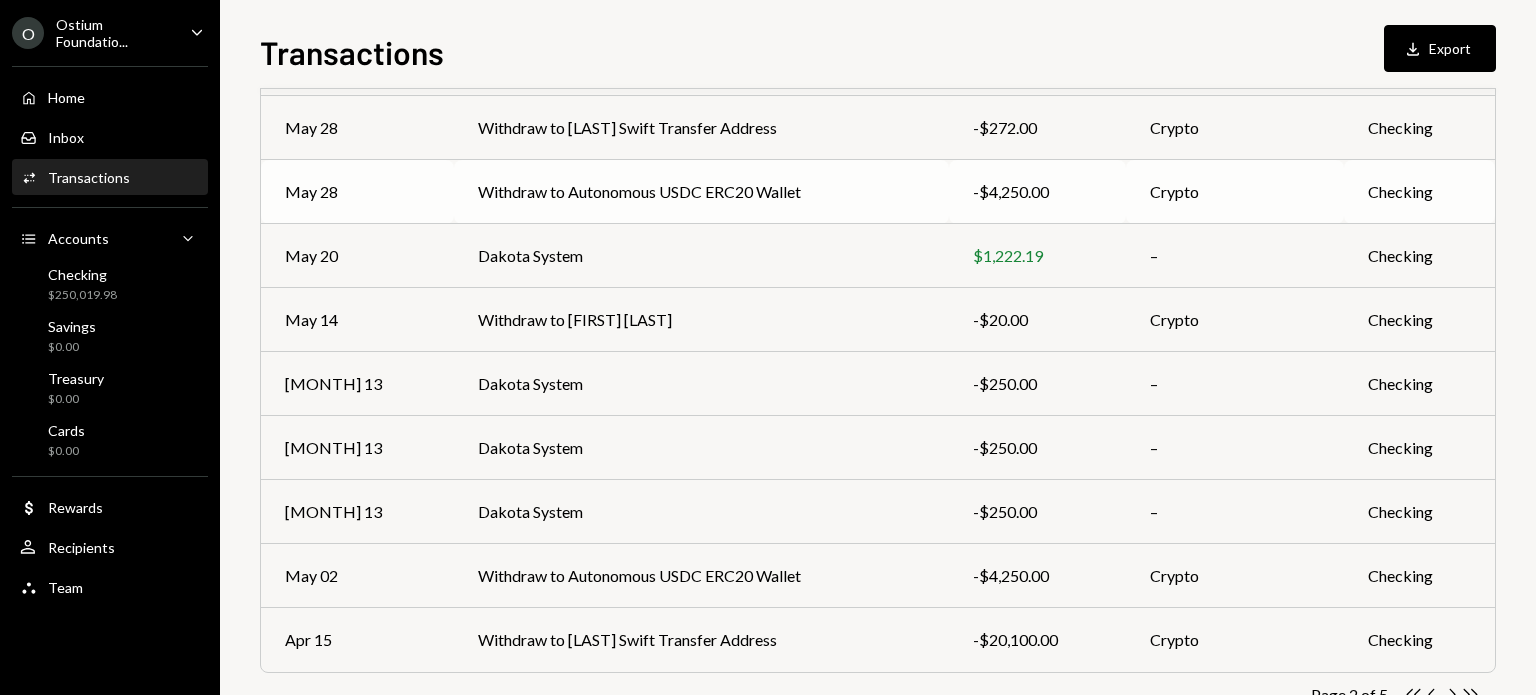 click on "Withdraw to Autonomous USDC ERC20 Wallet" at bounding box center (701, 64) 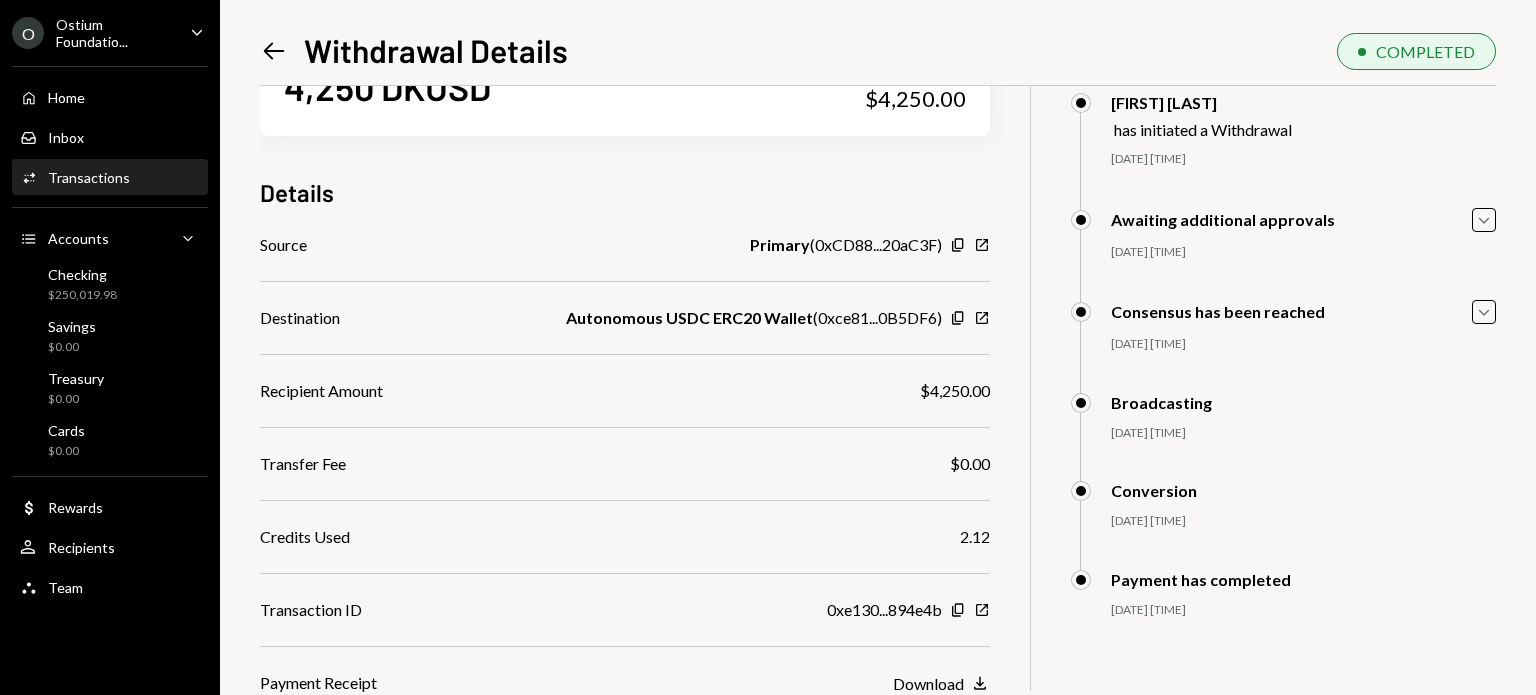 scroll, scrollTop: 0, scrollLeft: 0, axis: both 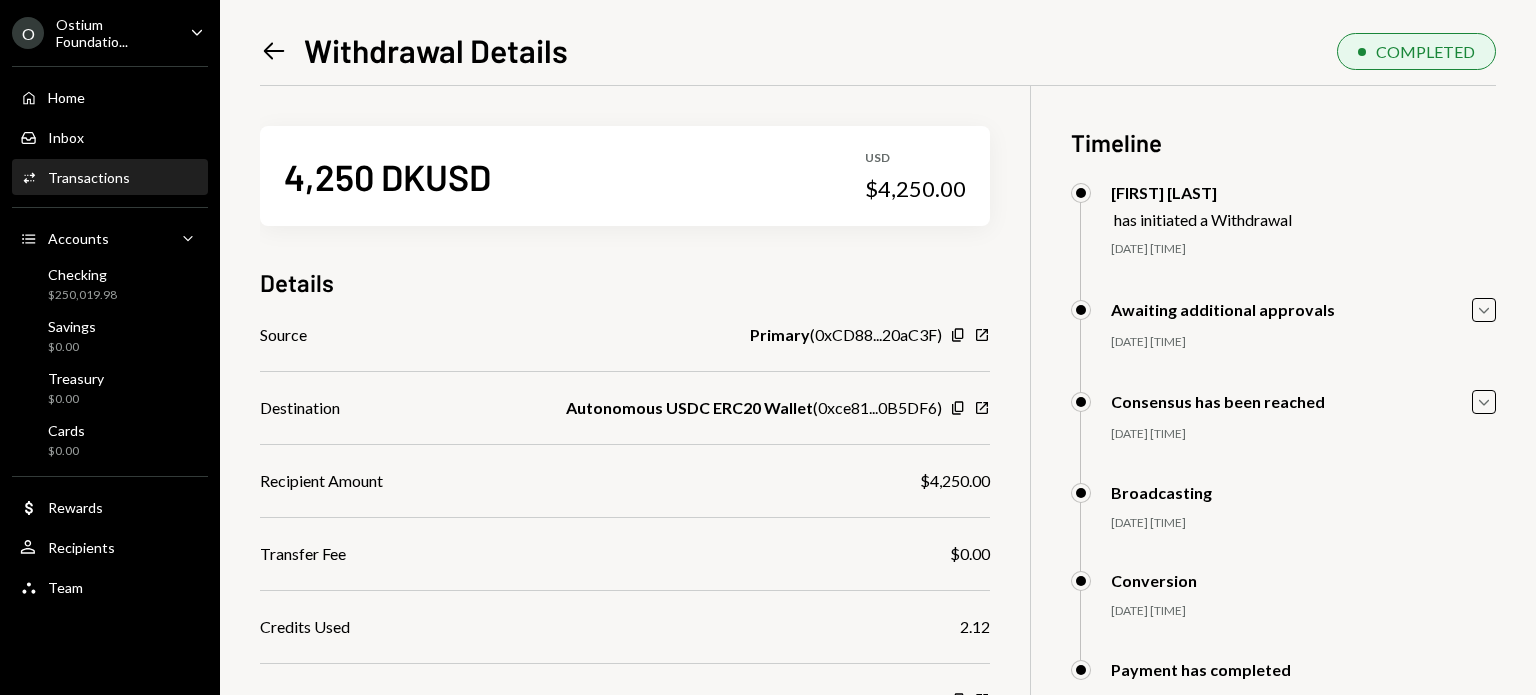 click at bounding box center (274, 50) 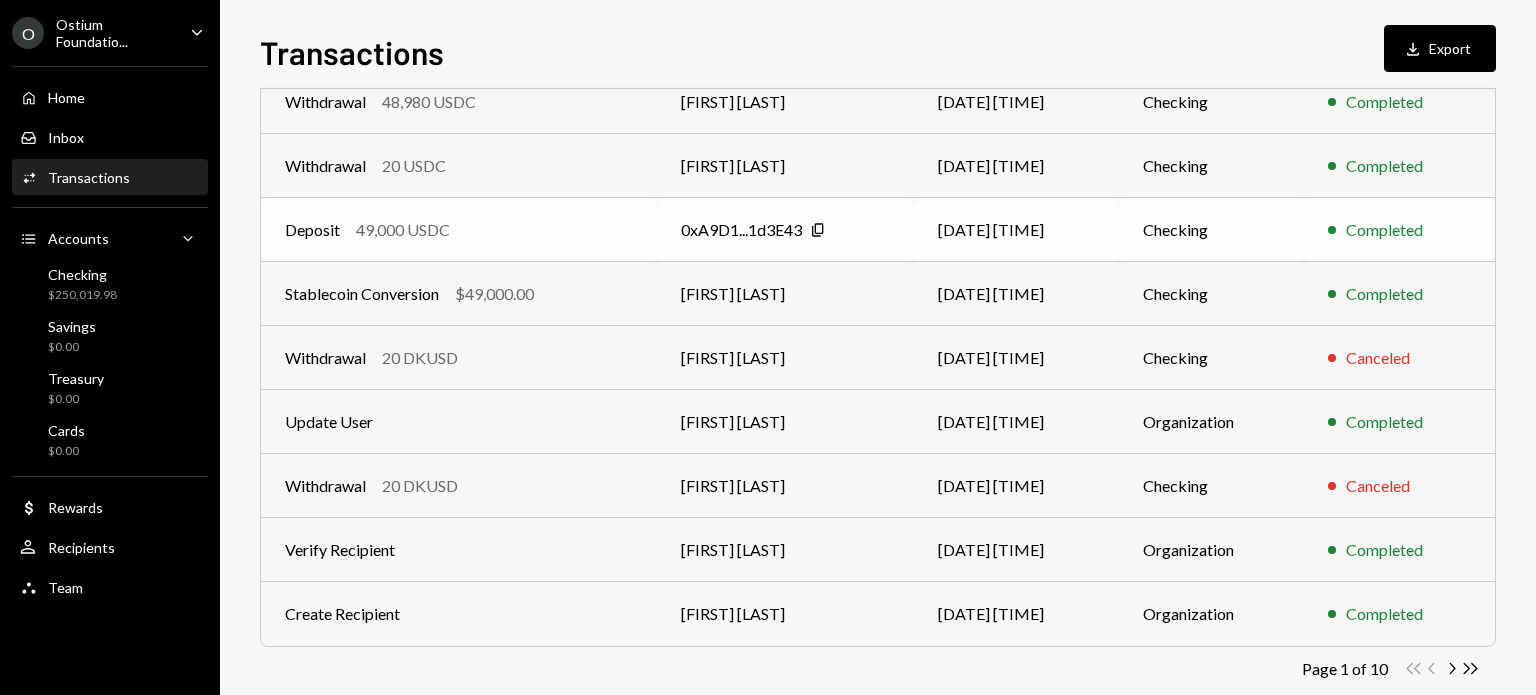 scroll, scrollTop: 348, scrollLeft: 0, axis: vertical 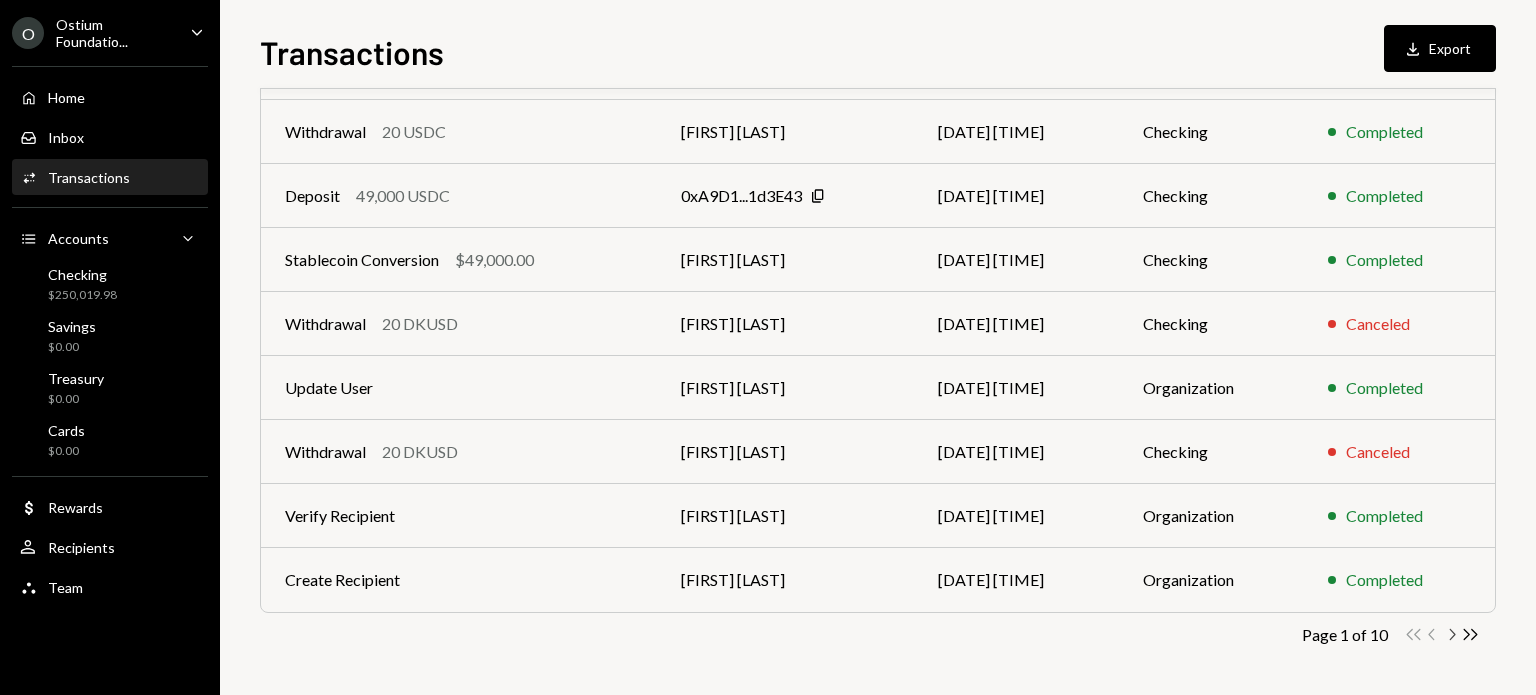 click on "Chevron Right" at bounding box center (1413, 634) 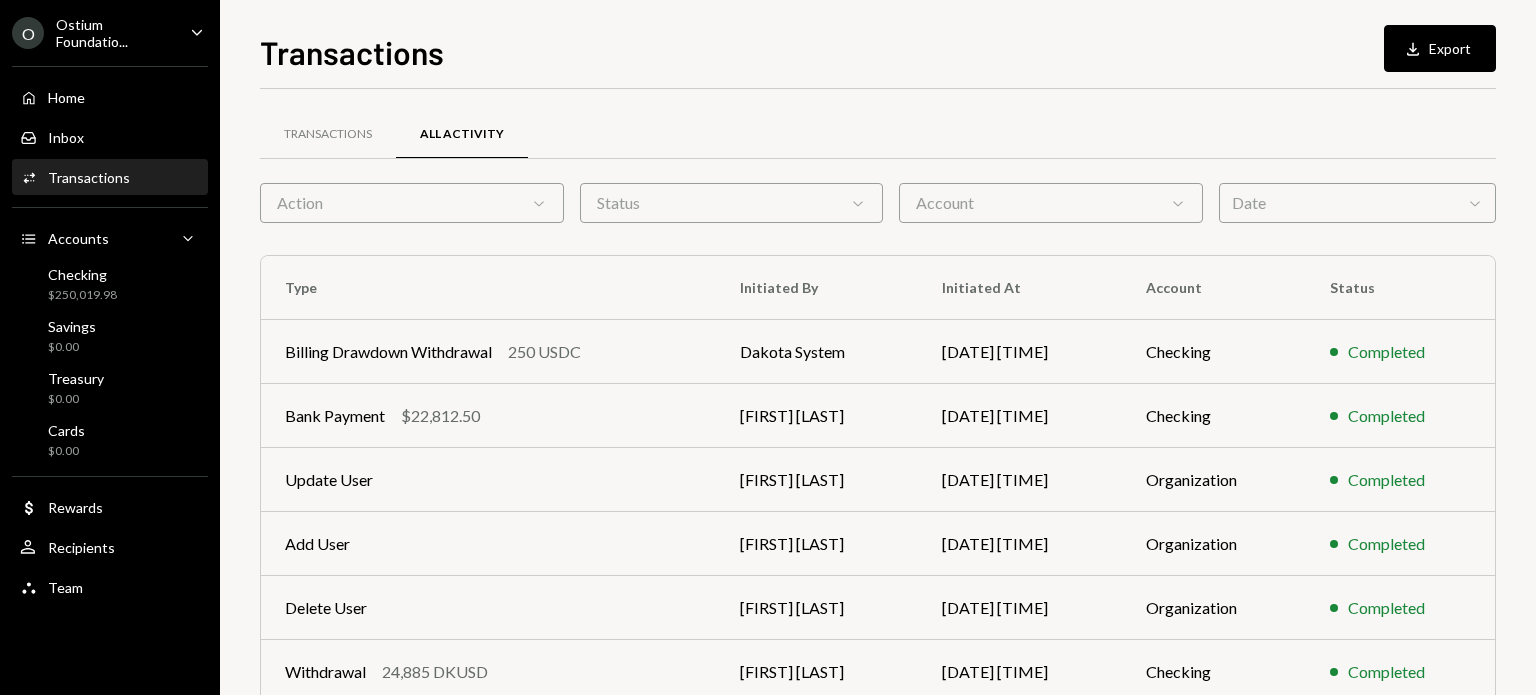 scroll, scrollTop: 348, scrollLeft: 0, axis: vertical 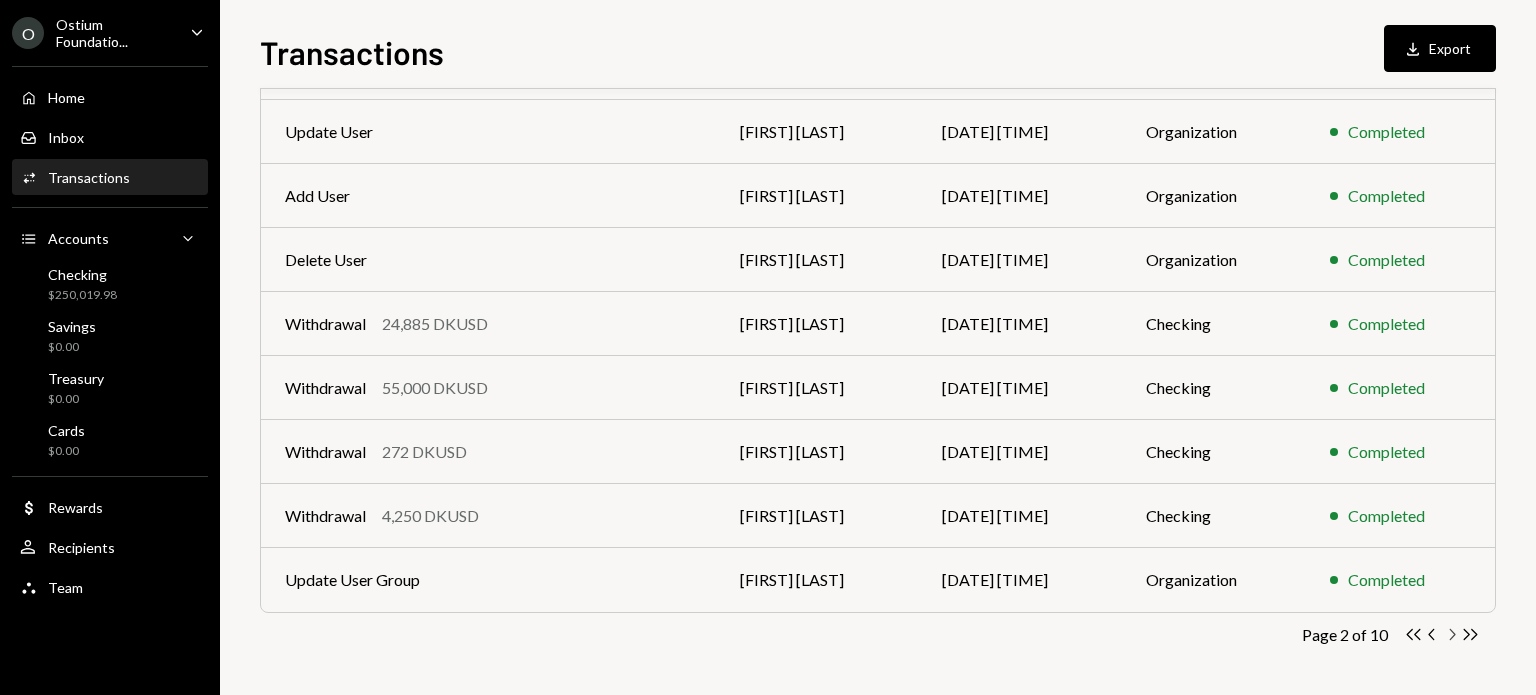 click on "Chevron Right" at bounding box center [1413, 634] 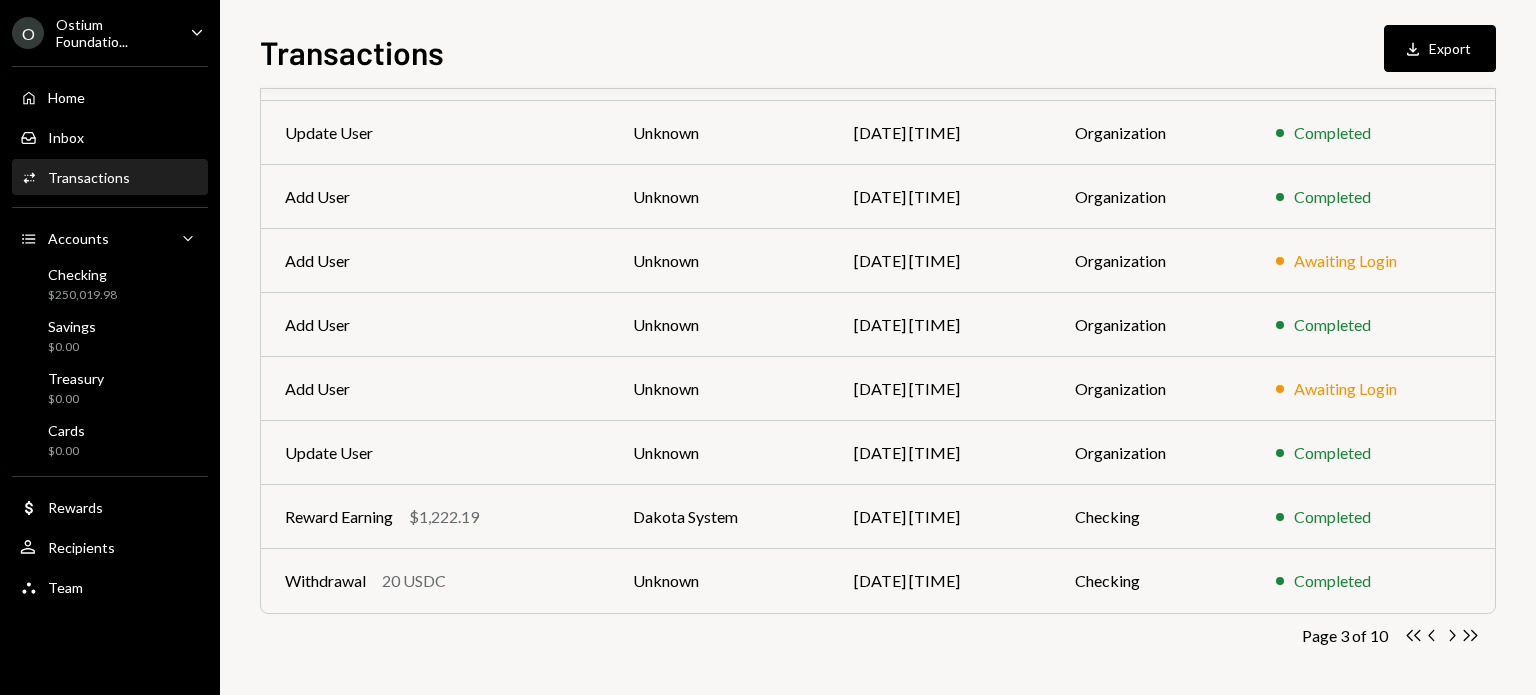 scroll, scrollTop: 0, scrollLeft: 0, axis: both 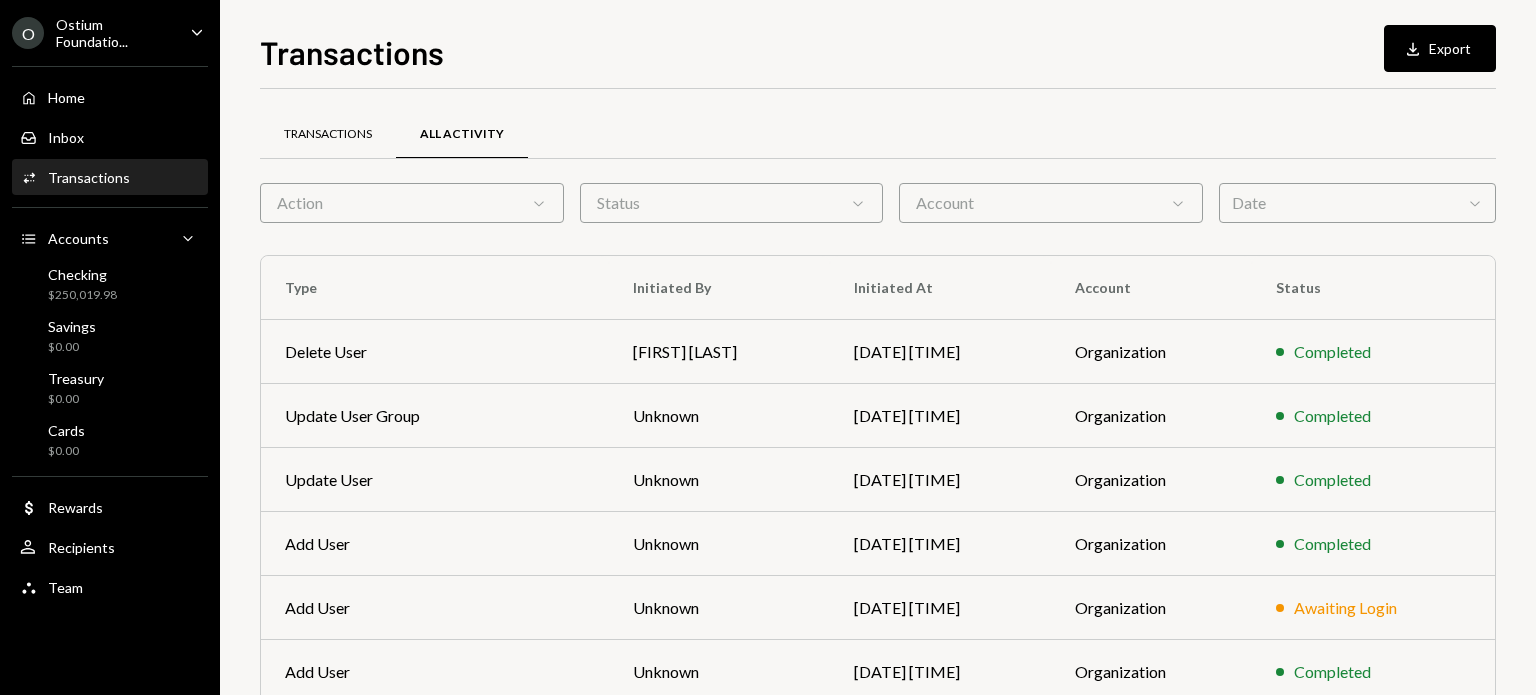 click on "Transactions" at bounding box center [328, 134] 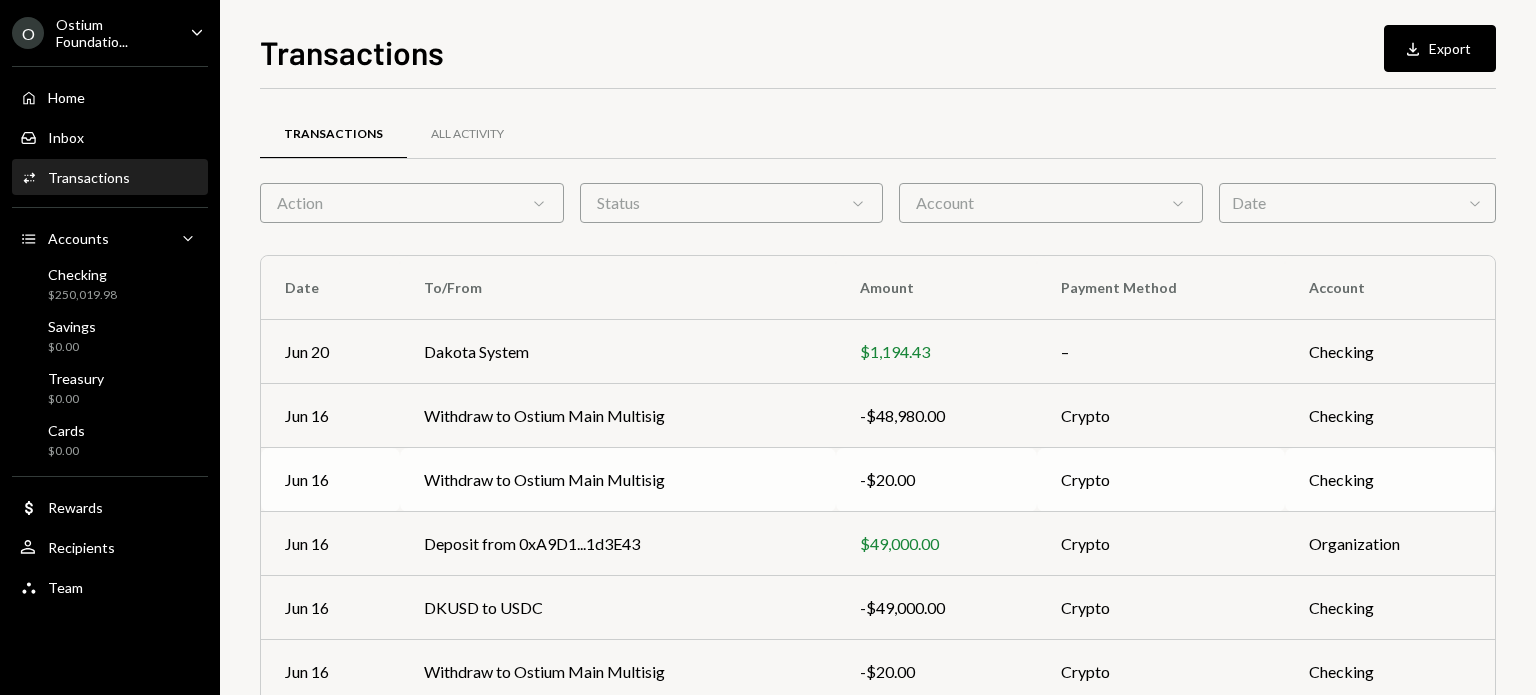 scroll, scrollTop: 348, scrollLeft: 0, axis: vertical 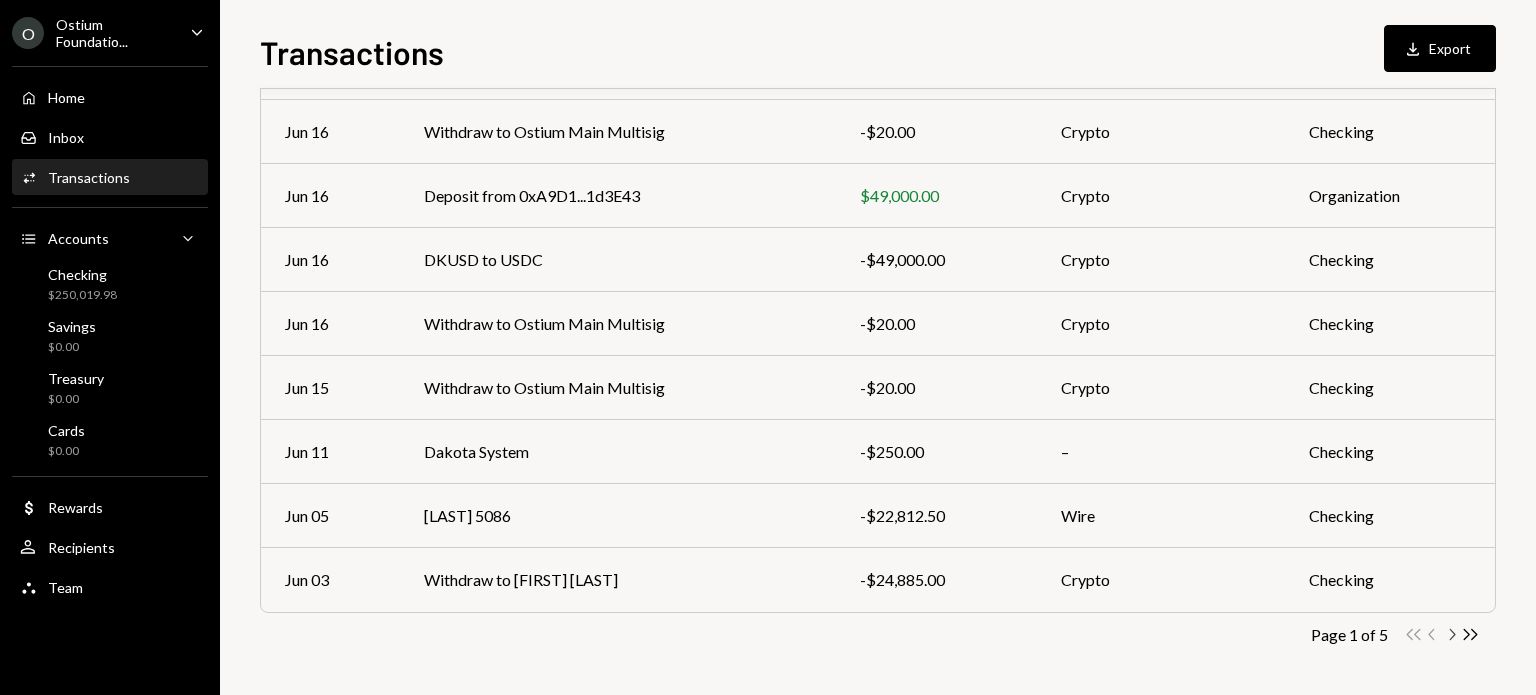 click on "Chevron Right" at bounding box center (1413, 634) 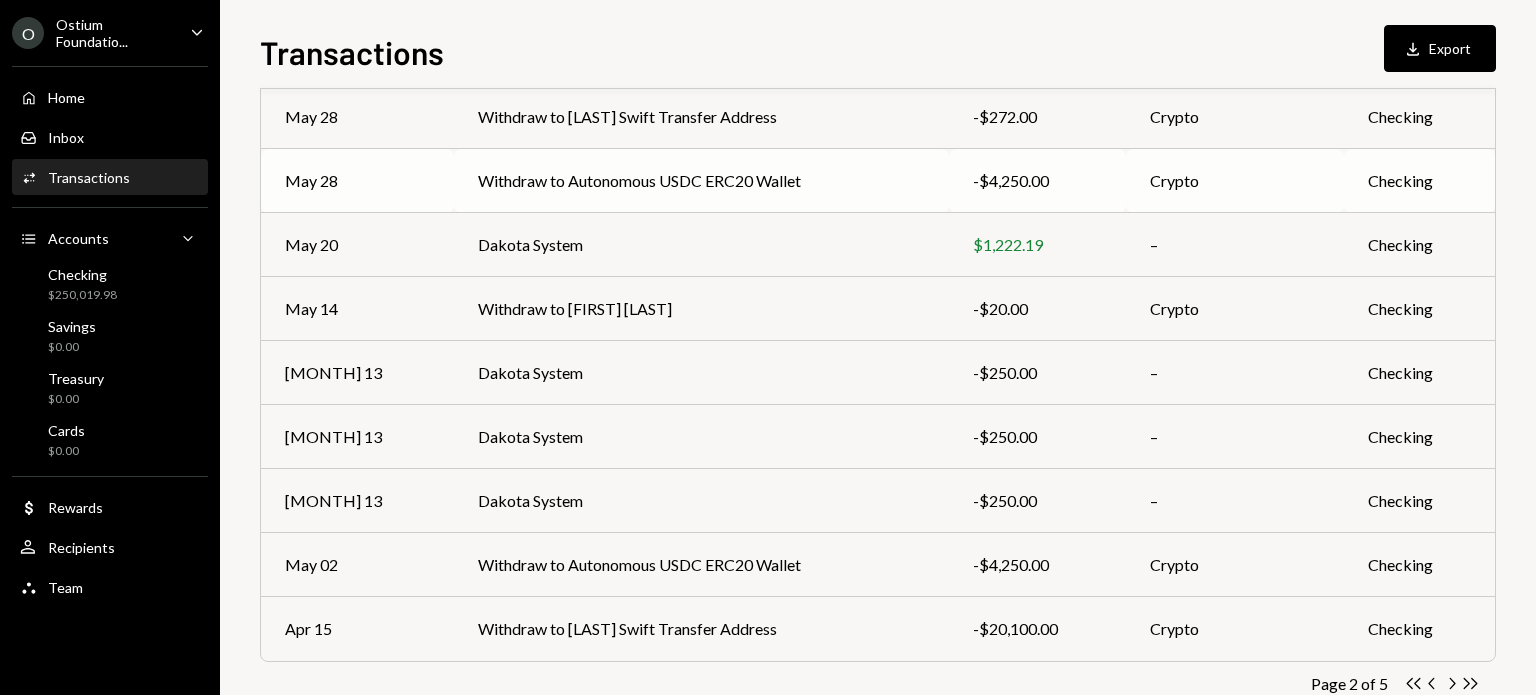 scroll, scrollTop: 300, scrollLeft: 0, axis: vertical 